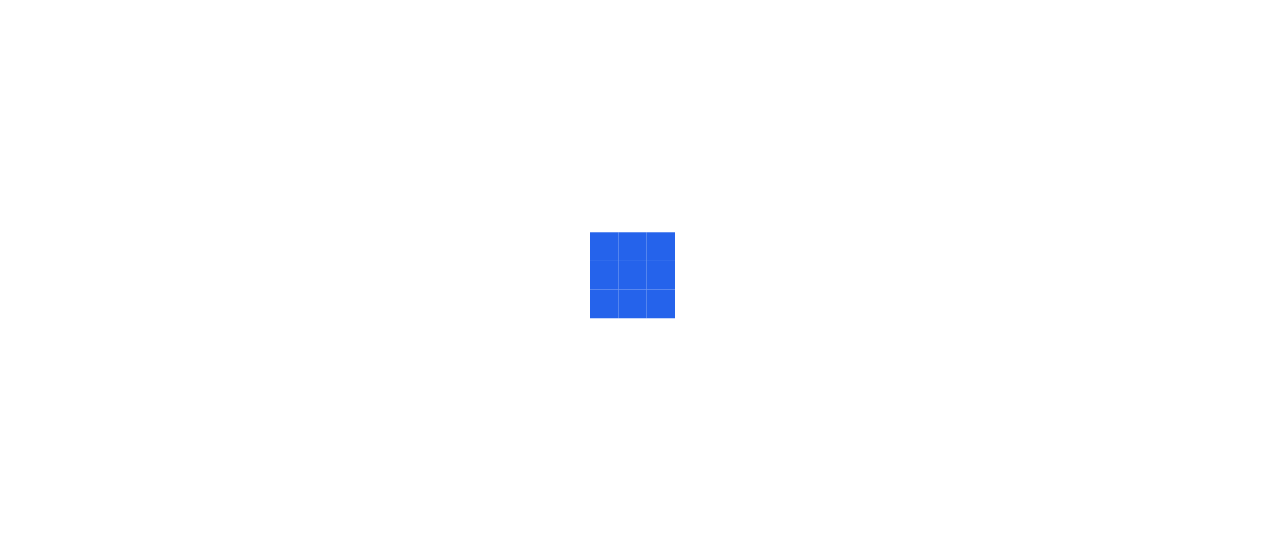 scroll, scrollTop: 0, scrollLeft: 0, axis: both 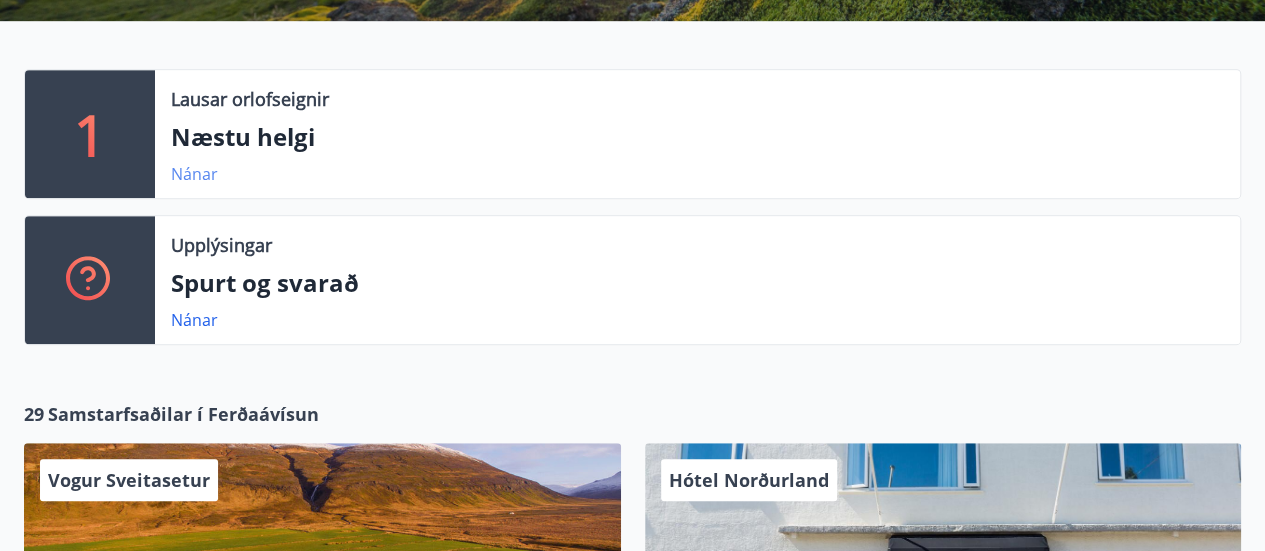 click on "Nánar" at bounding box center [194, 174] 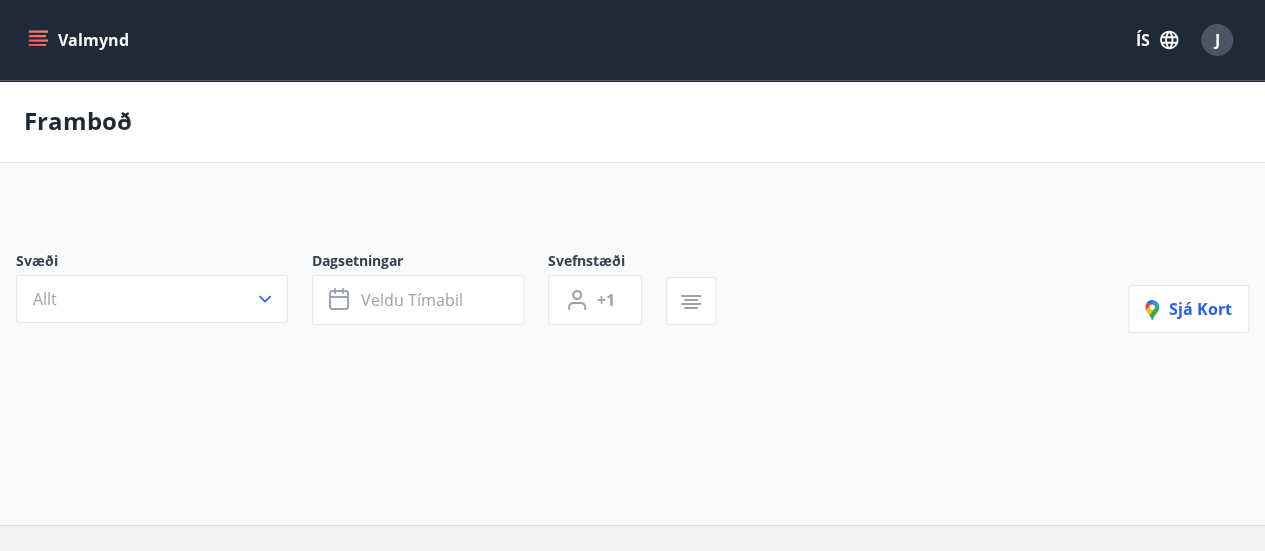 type on "*" 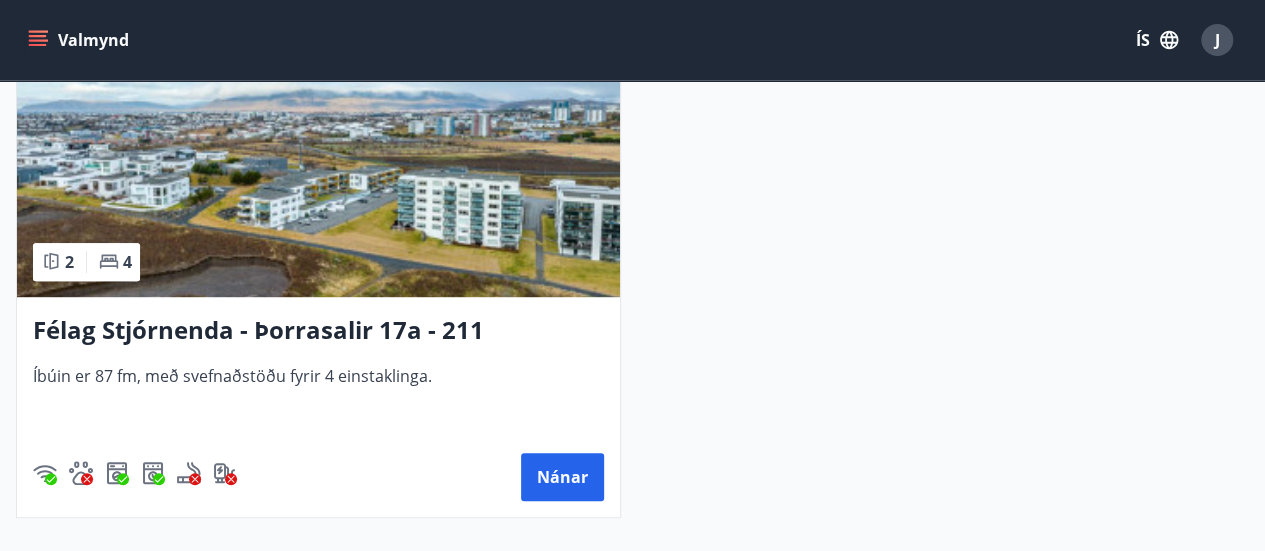 scroll, scrollTop: 492, scrollLeft: 0, axis: vertical 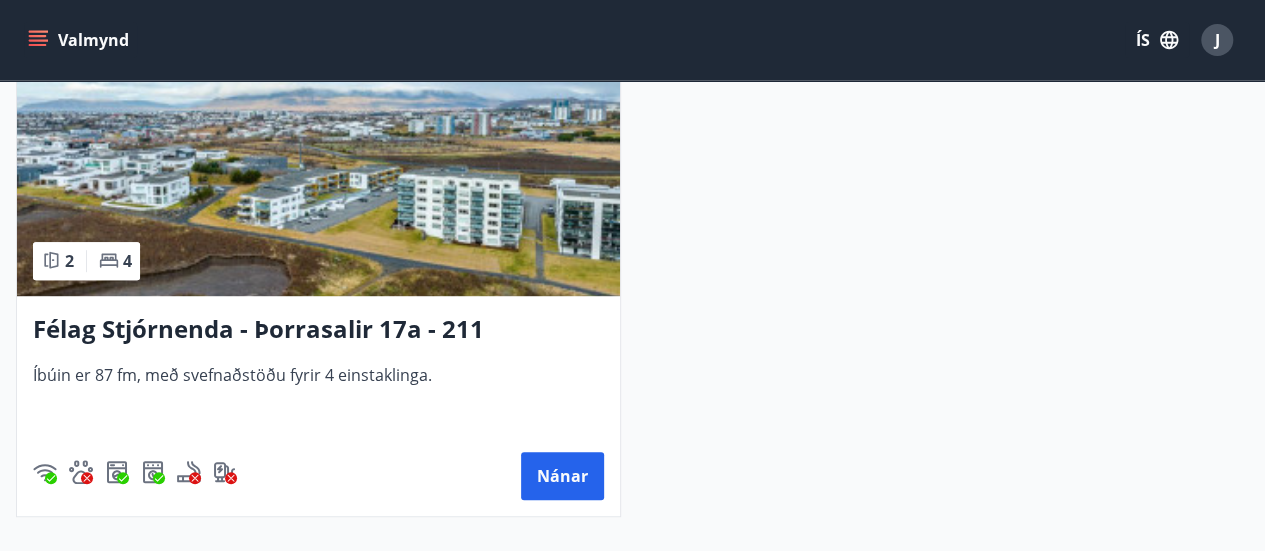 drag, startPoint x: 404, startPoint y: 333, endPoint x: 335, endPoint y: 329, distance: 69.115845 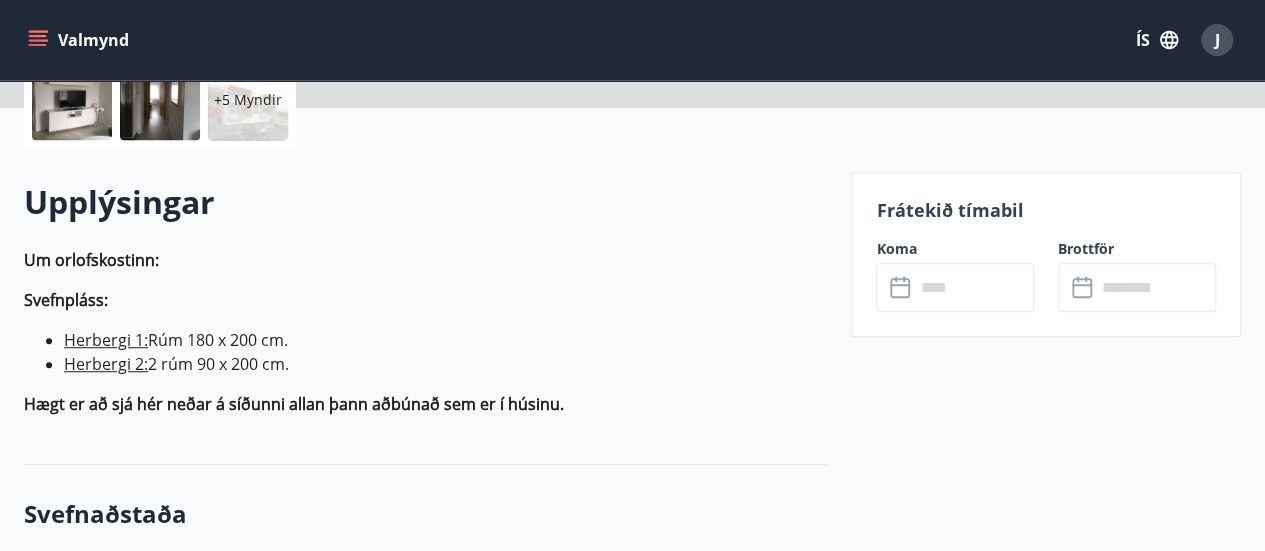 scroll, scrollTop: 0, scrollLeft: 0, axis: both 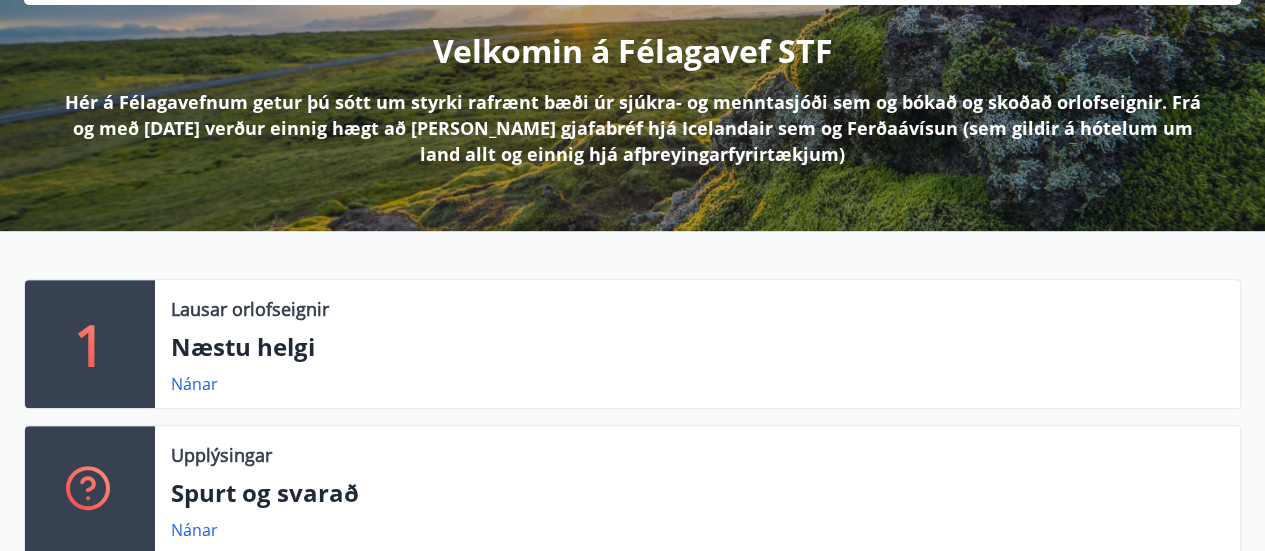click on "Lausar orlofseignir Næstu helgi Nánar" at bounding box center (697, 344) 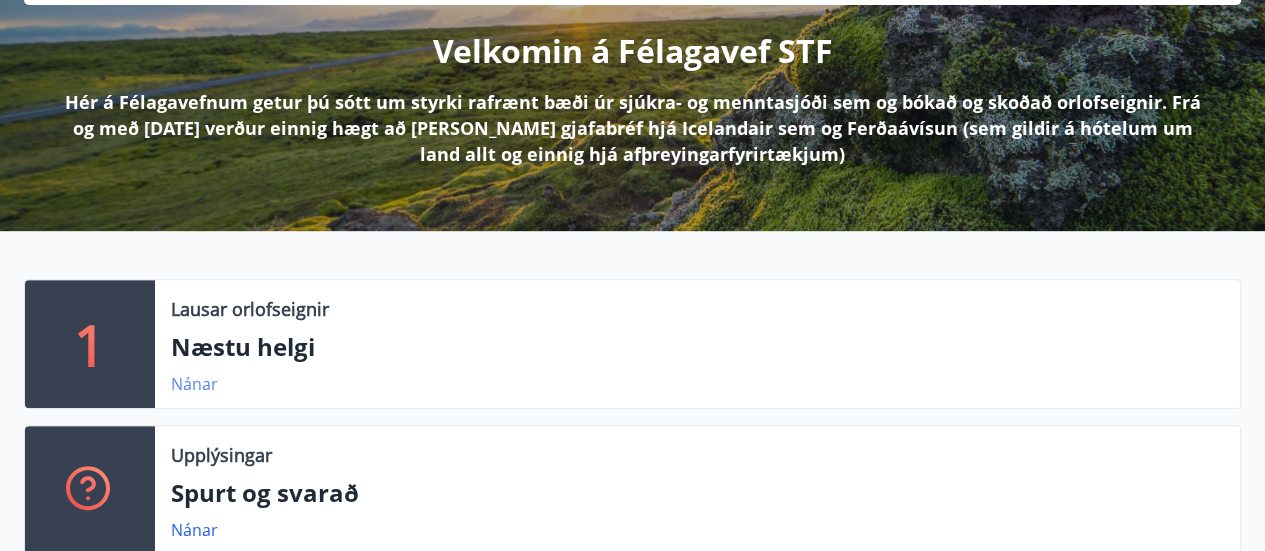click on "Nánar" at bounding box center (194, 384) 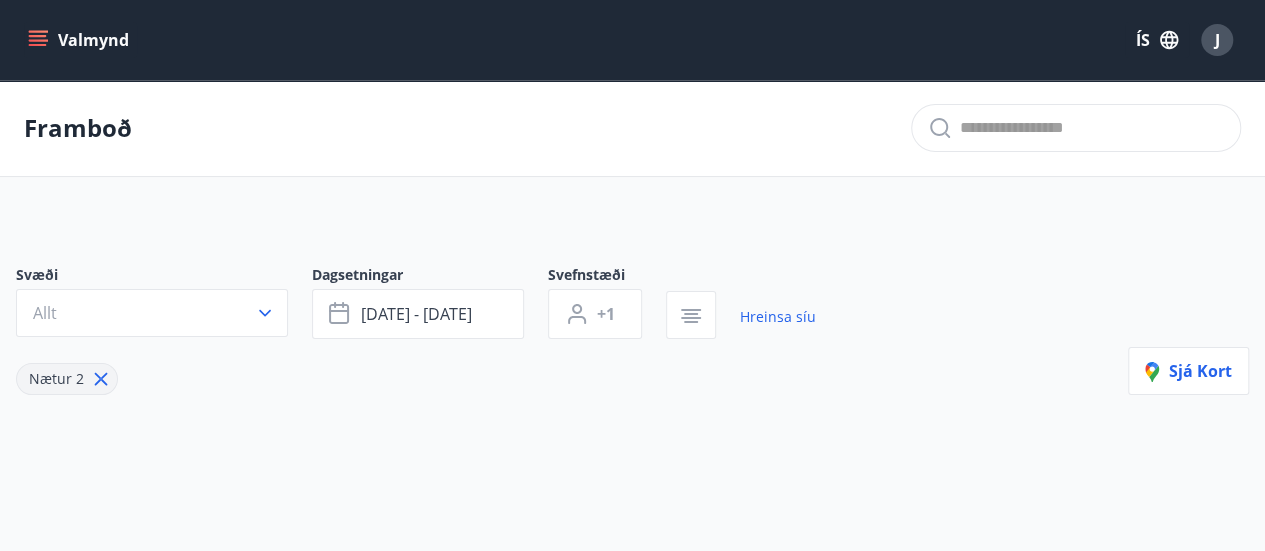 type on "*" 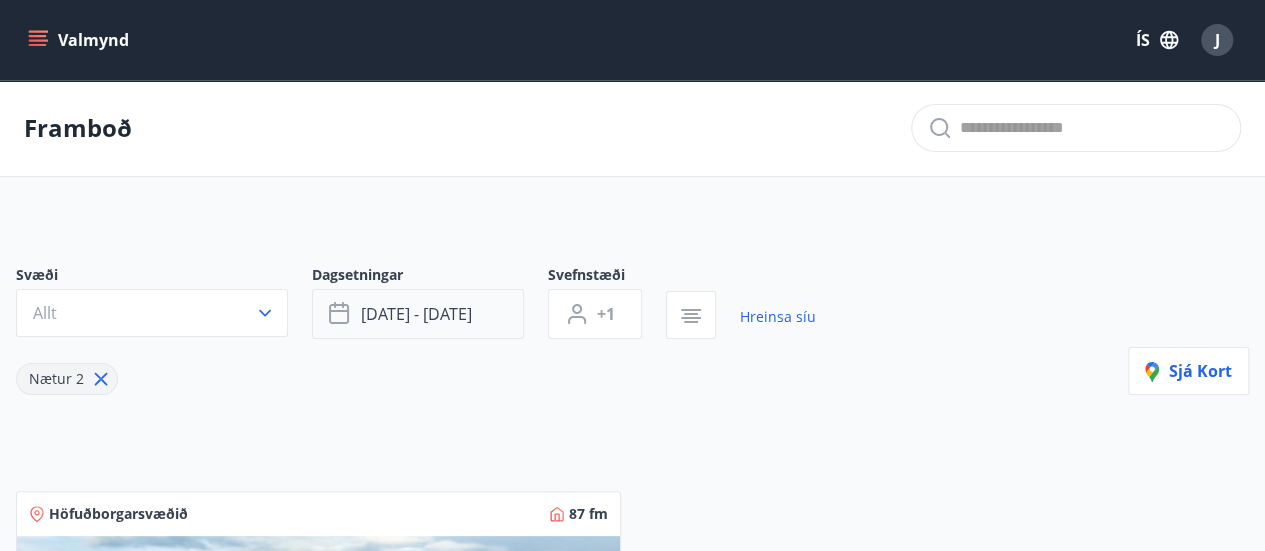 click on "[DATE] - [DATE]" at bounding box center [416, 314] 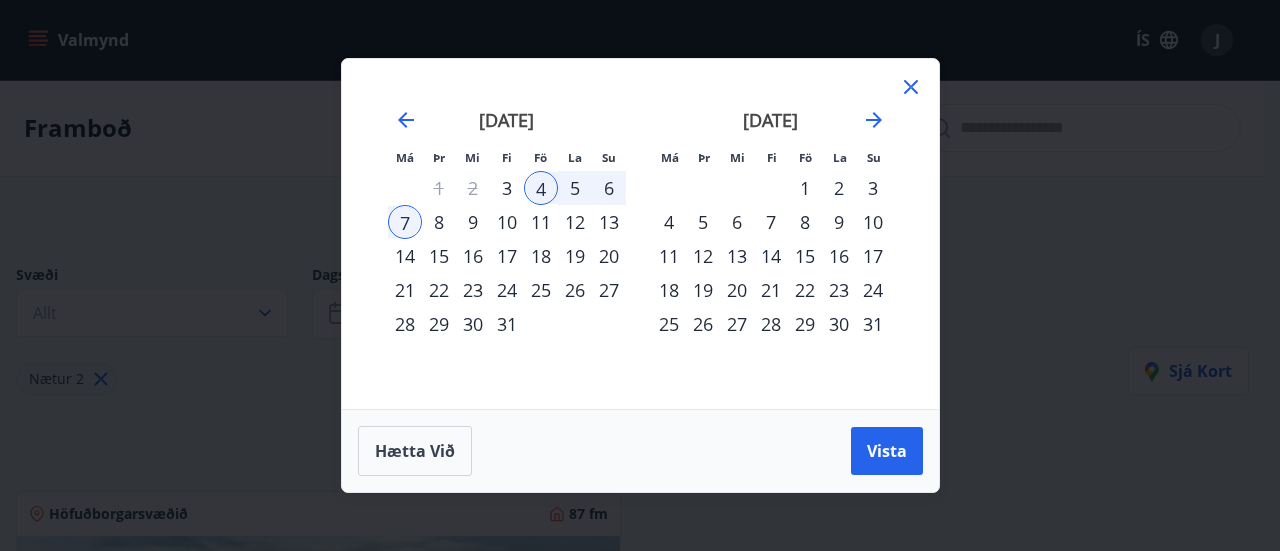 click on "11" at bounding box center [541, 222] 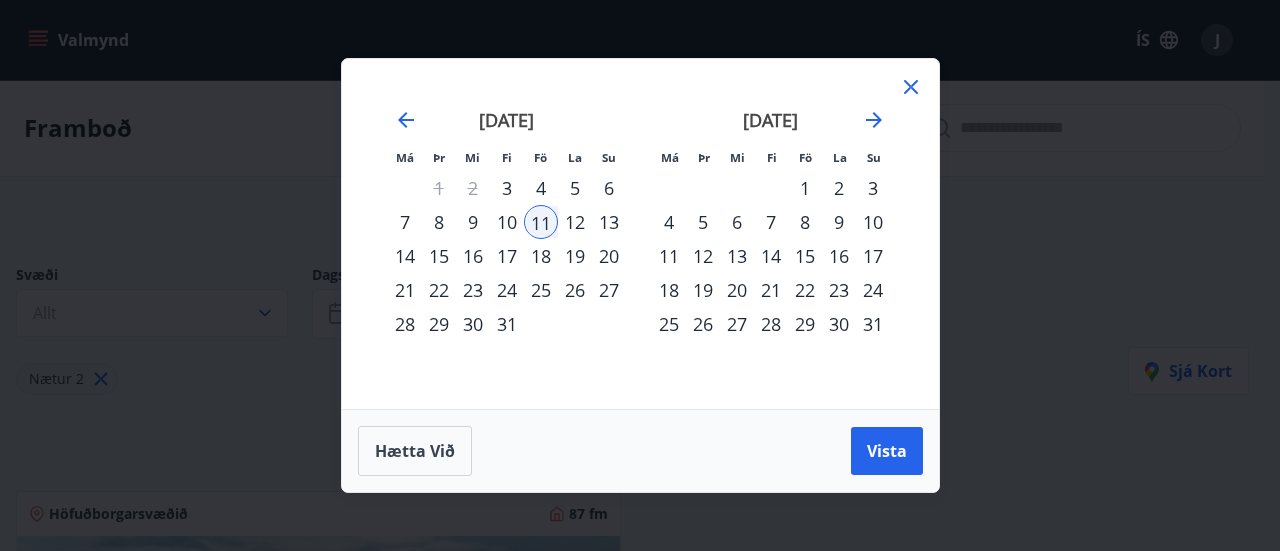 click on "14" at bounding box center [405, 256] 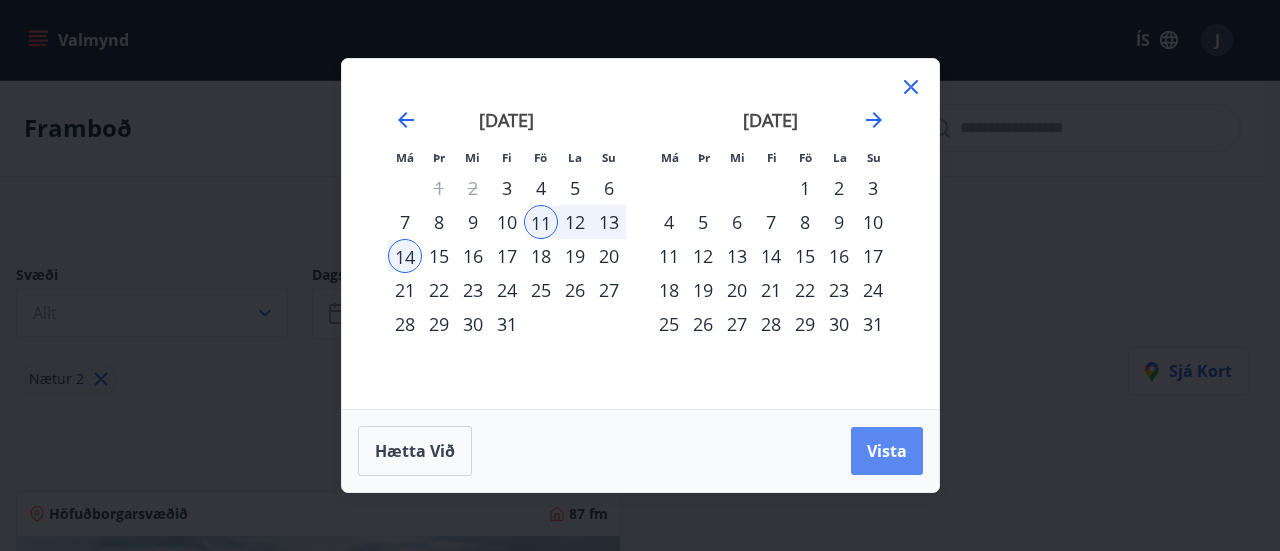 click on "Vista" at bounding box center (887, 451) 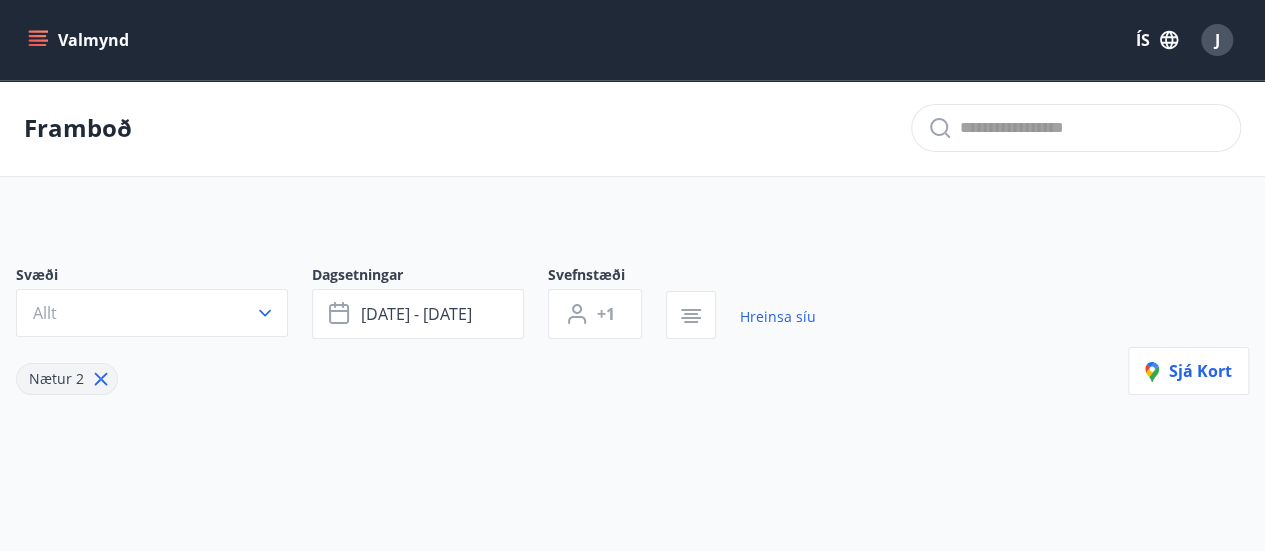 scroll, scrollTop: 1, scrollLeft: 0, axis: vertical 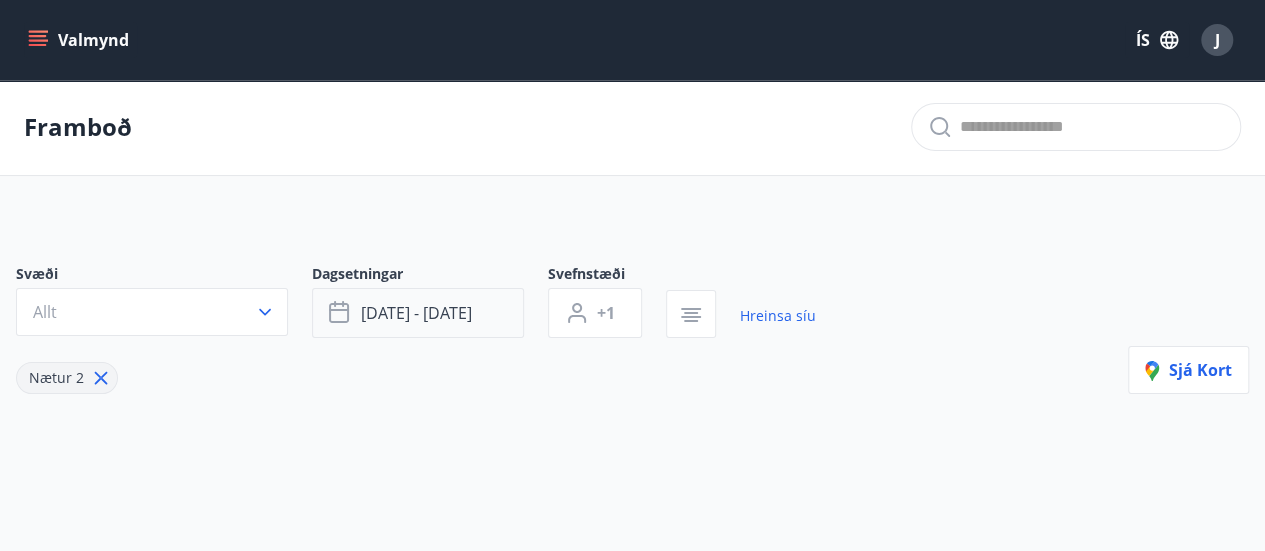 click on "júl 11 - júl 14" at bounding box center (418, 313) 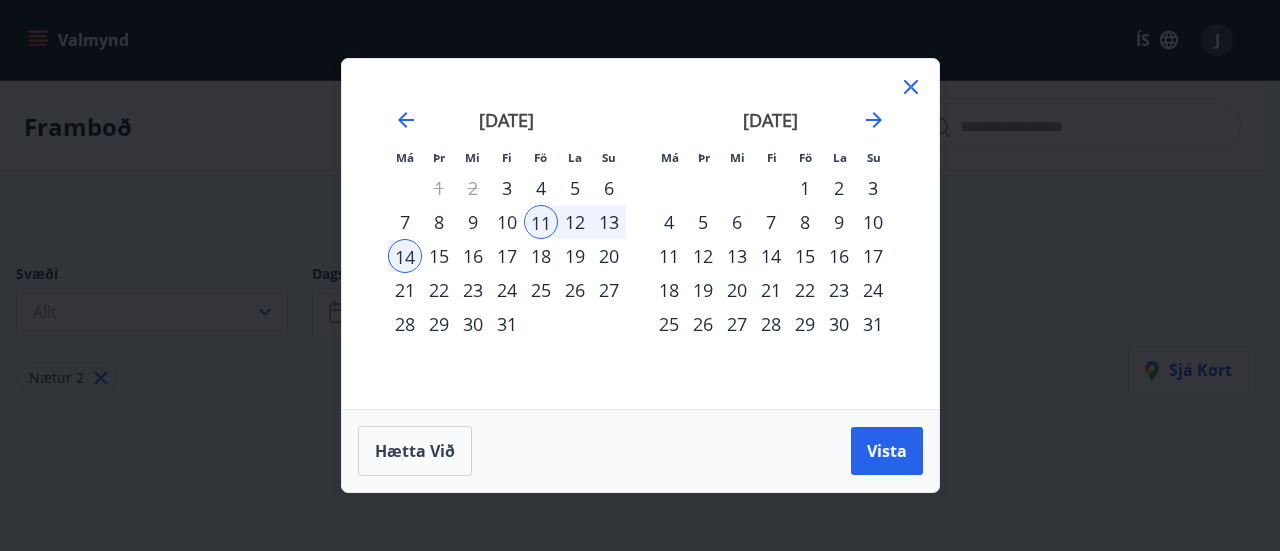 click on "17" at bounding box center [507, 256] 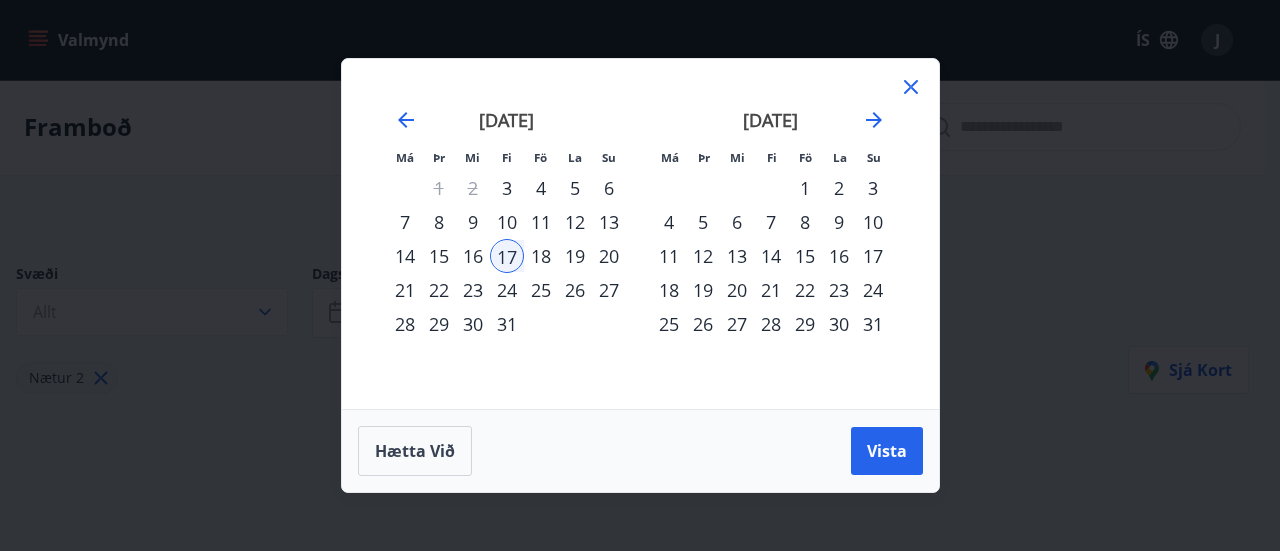 click on "21" at bounding box center (405, 290) 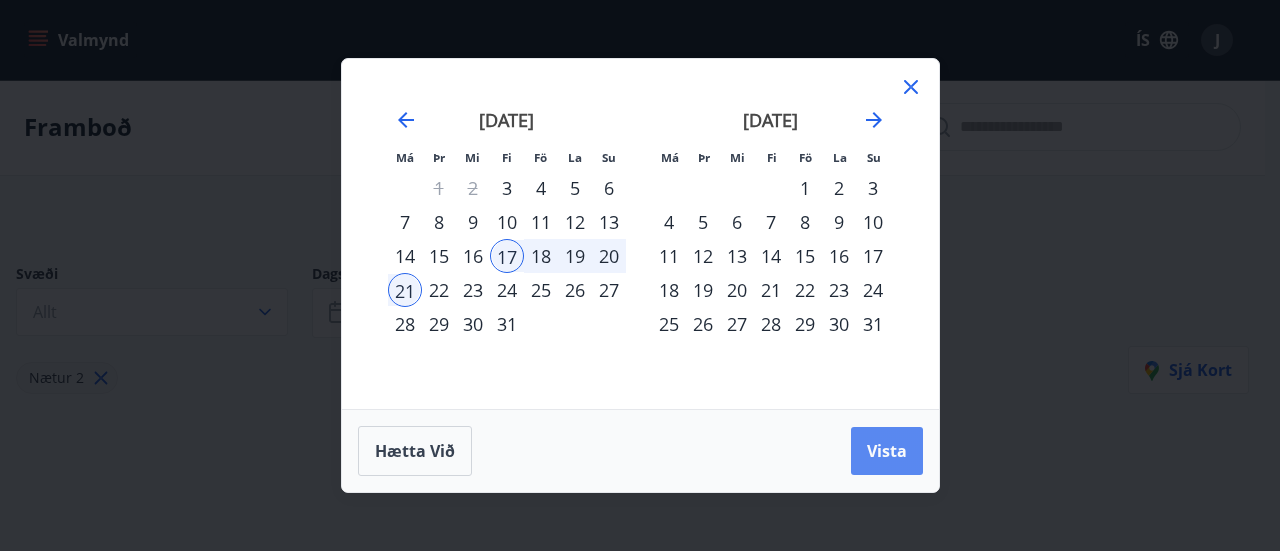 click on "Vista" at bounding box center [887, 451] 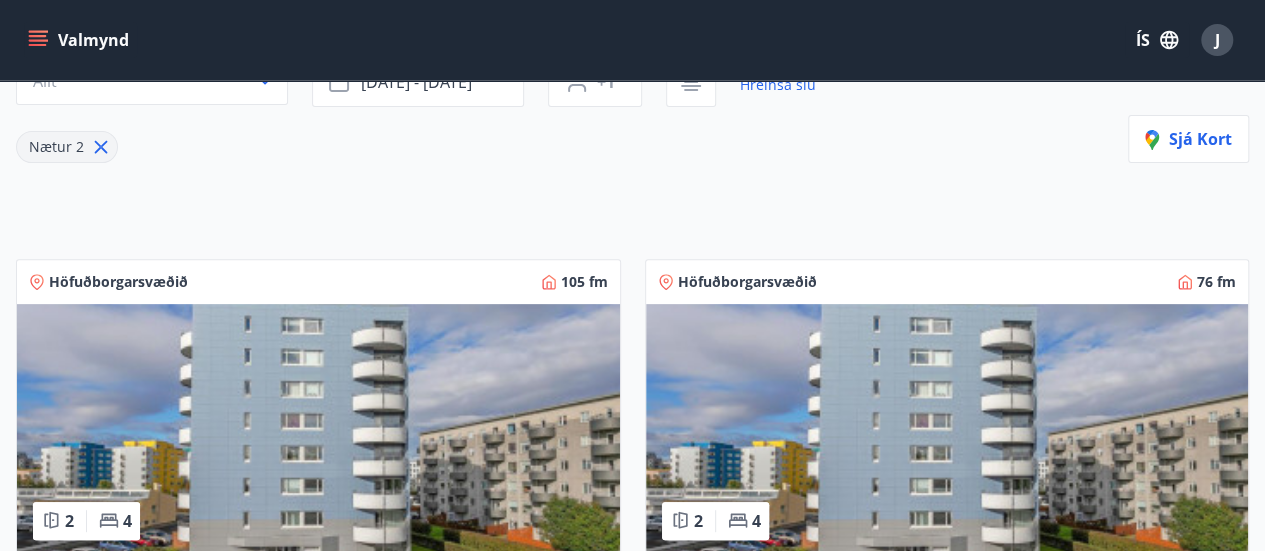 scroll, scrollTop: 59, scrollLeft: 0, axis: vertical 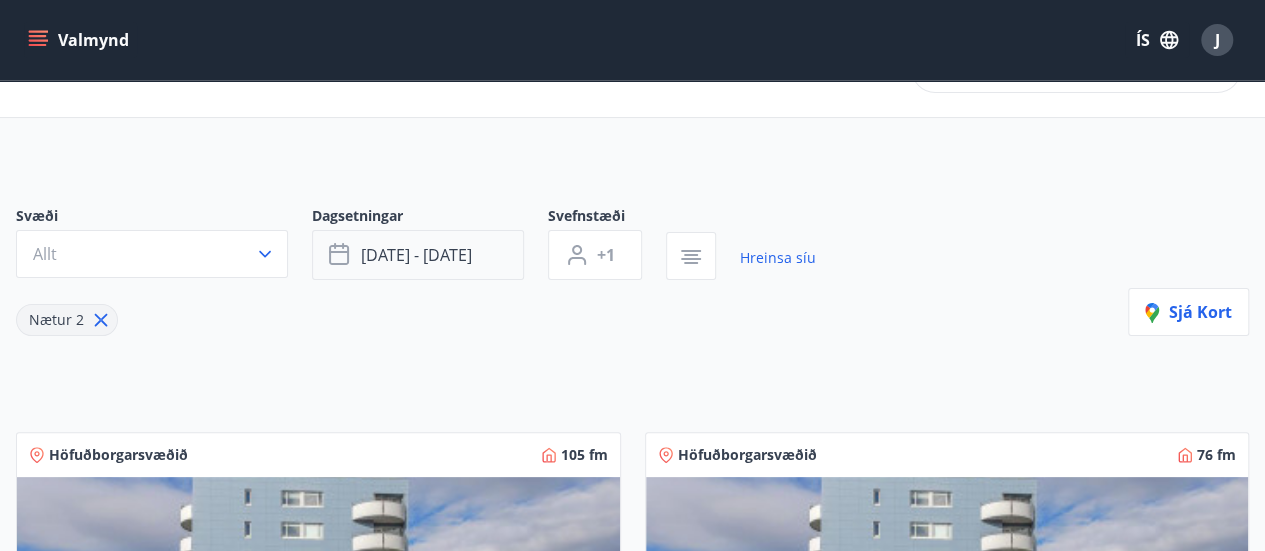 click on "júl 17 - júl 21" at bounding box center [418, 255] 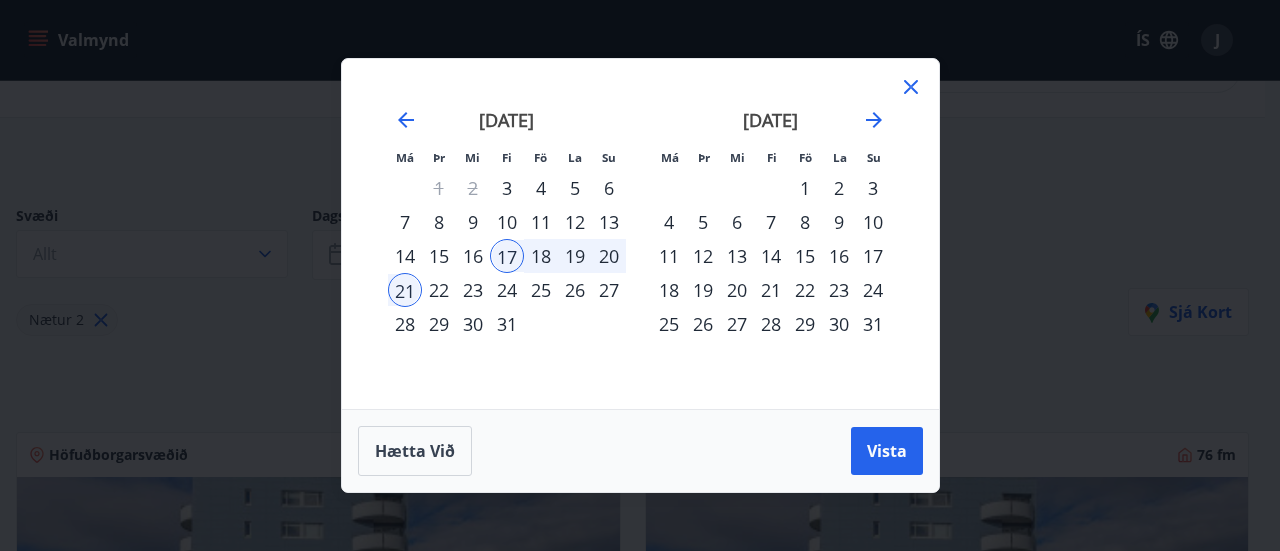 click on "24" at bounding box center (507, 290) 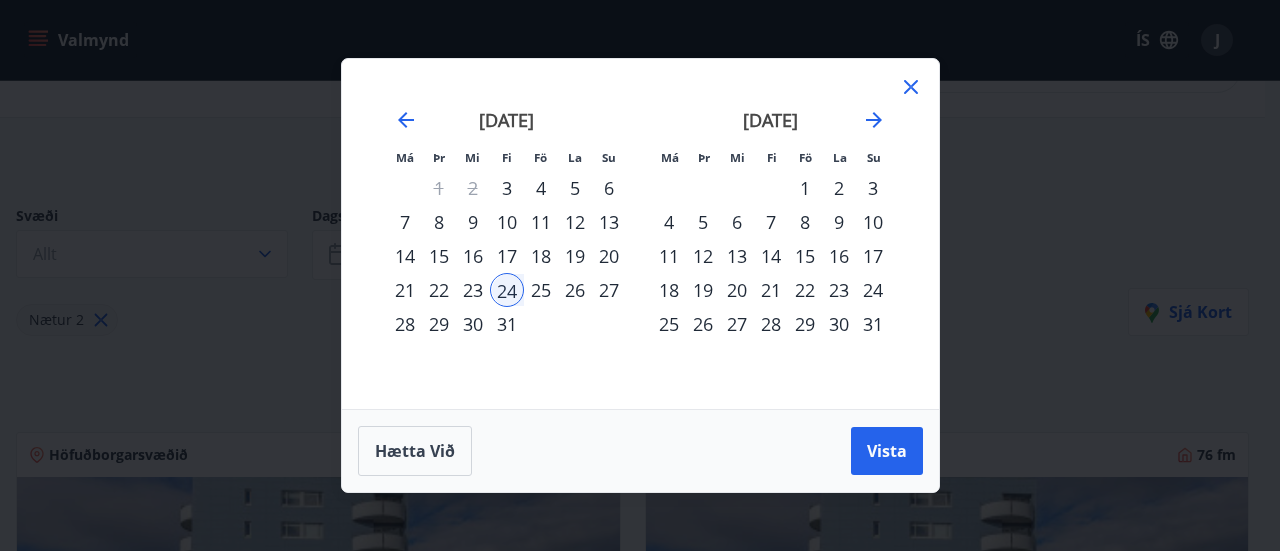 click on "28" at bounding box center (405, 324) 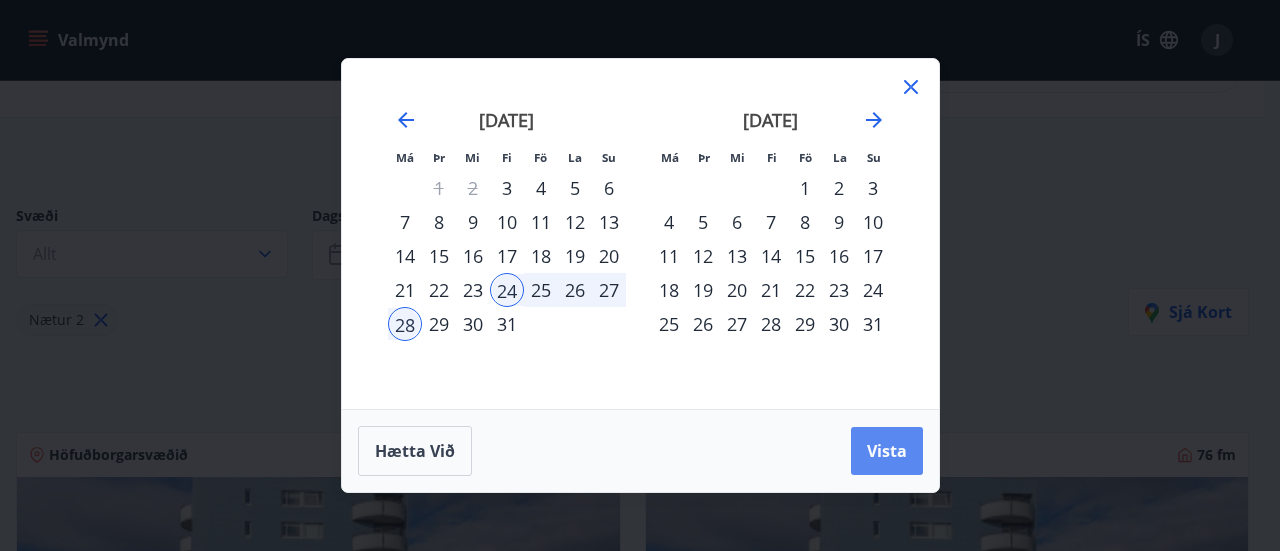 click on "Vista" at bounding box center [887, 451] 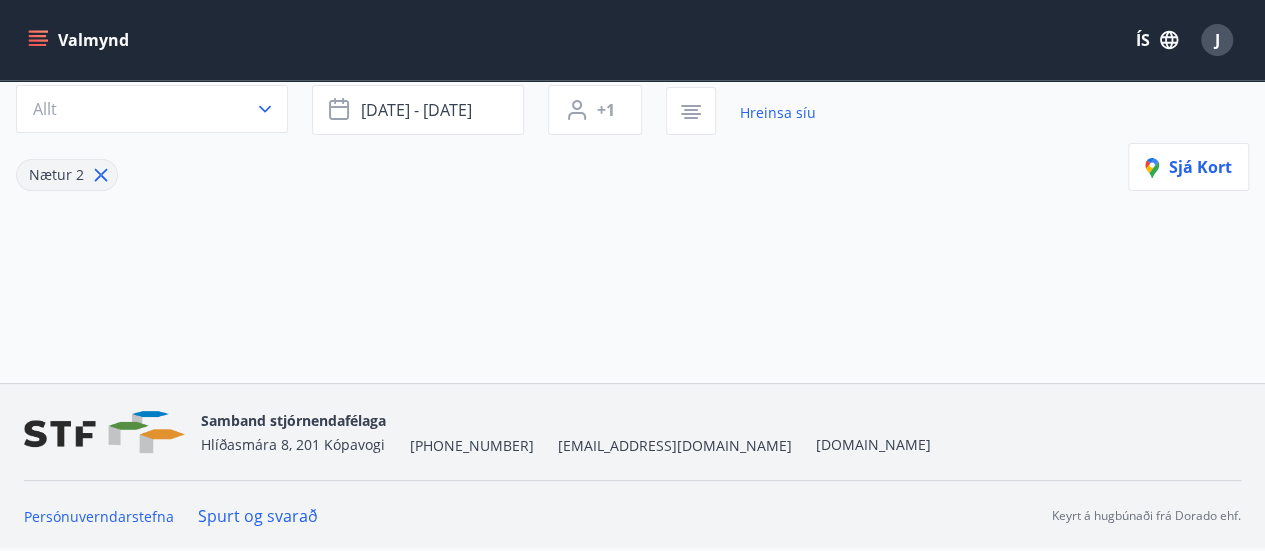 scroll, scrollTop: 202, scrollLeft: 0, axis: vertical 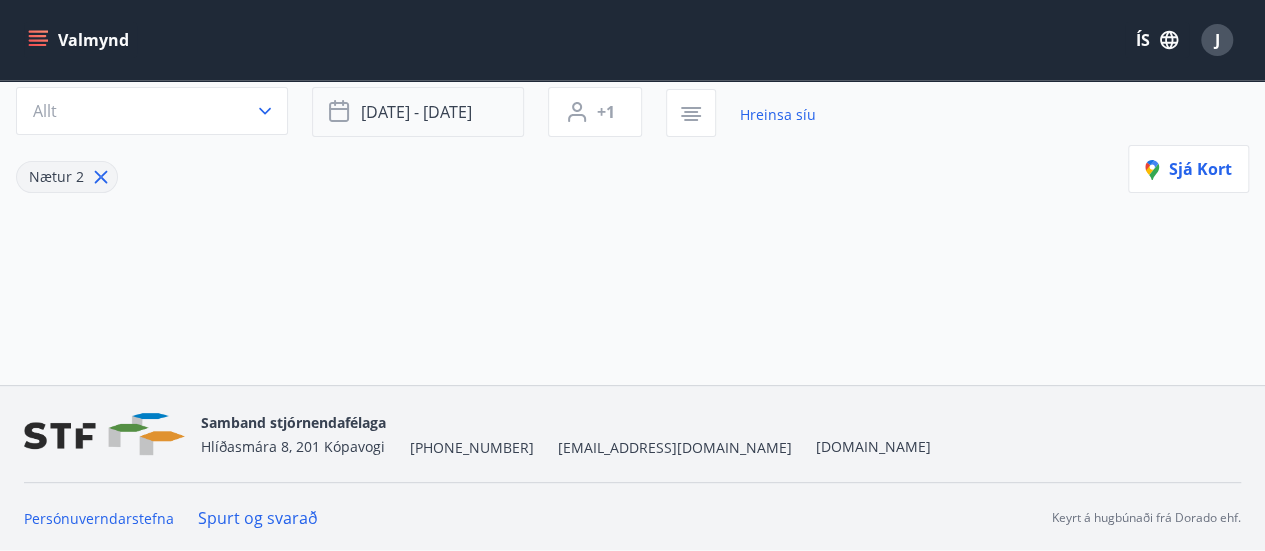 click on "júl 24 - júl 28" at bounding box center [418, 112] 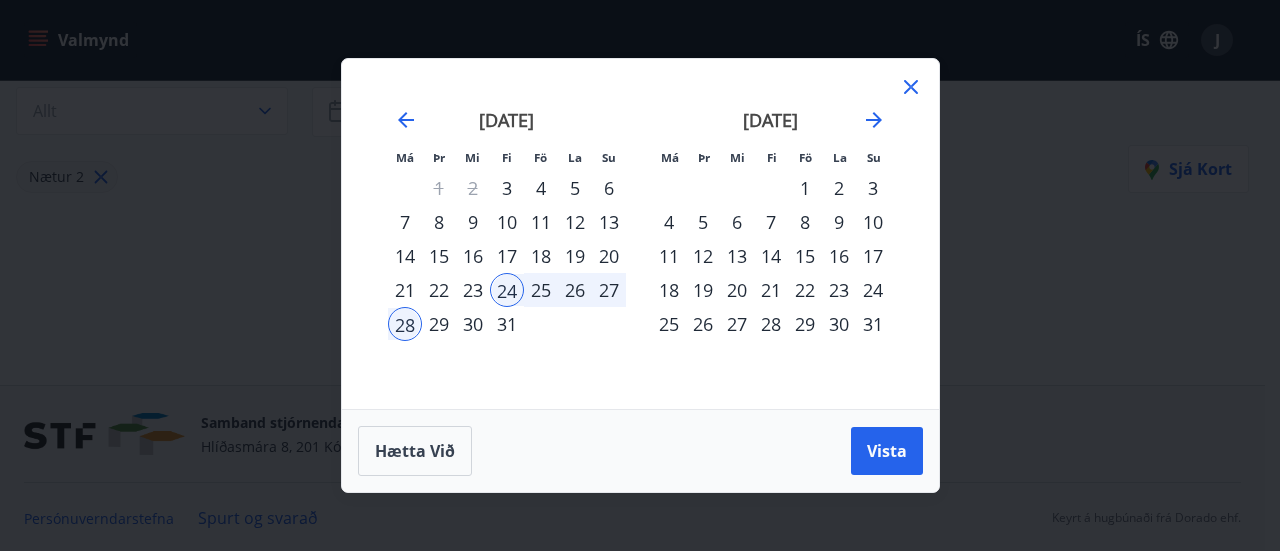 click 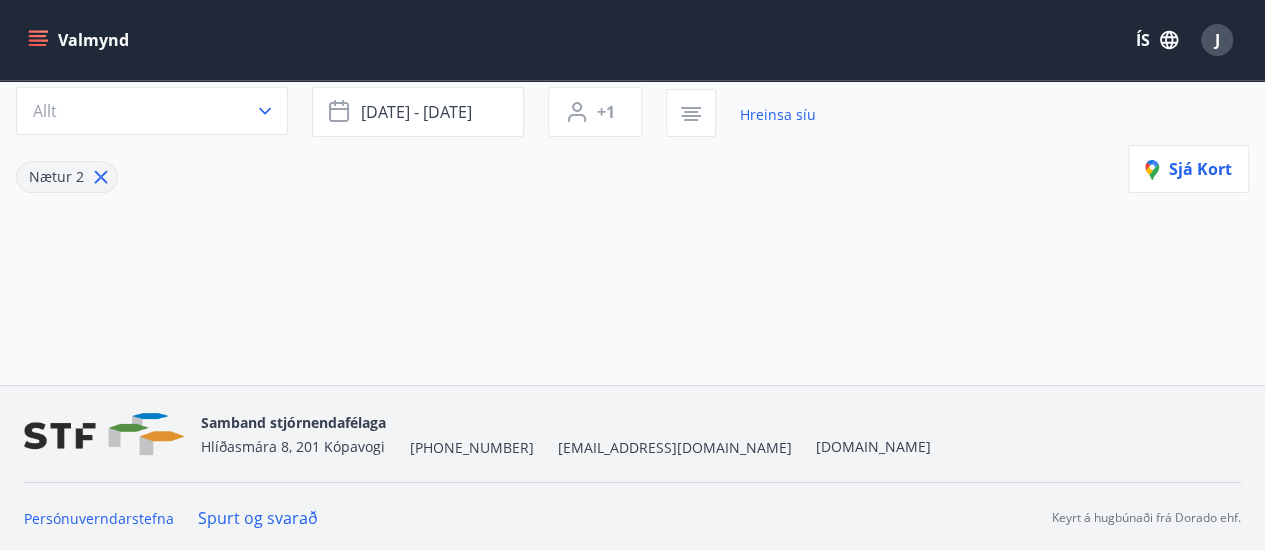 click 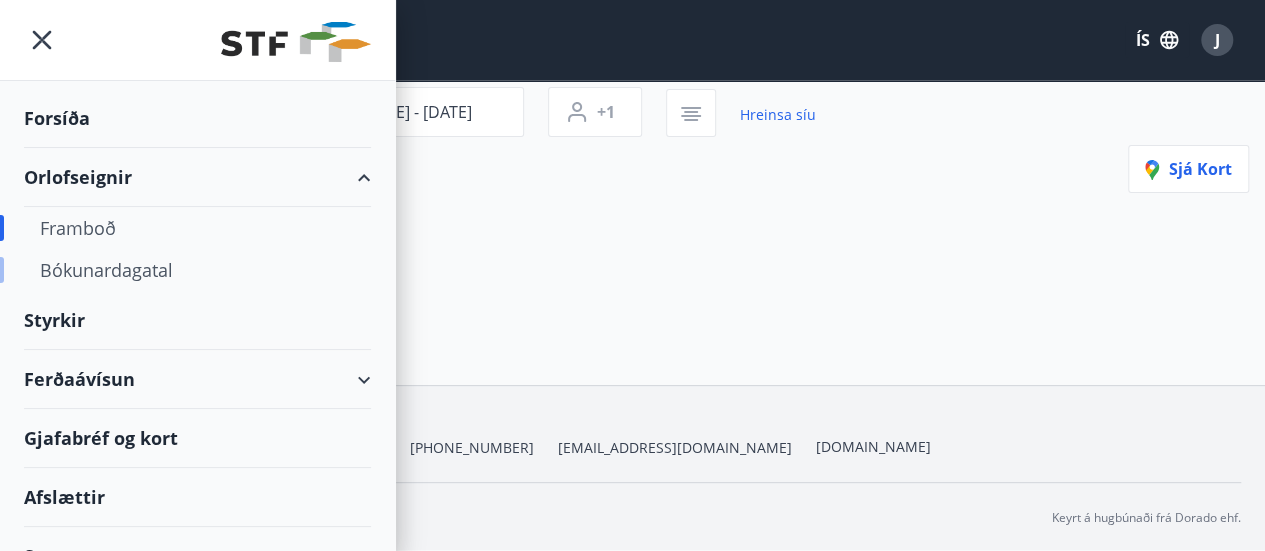 click on "Bókunardagatal" at bounding box center (197, 270) 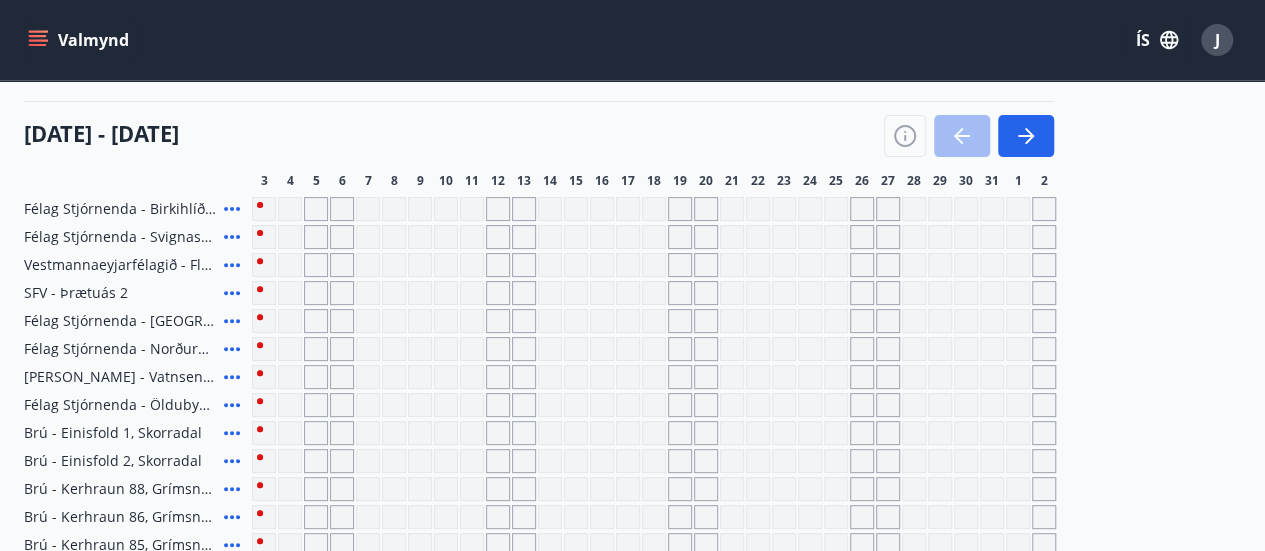 scroll, scrollTop: 221, scrollLeft: 0, axis: vertical 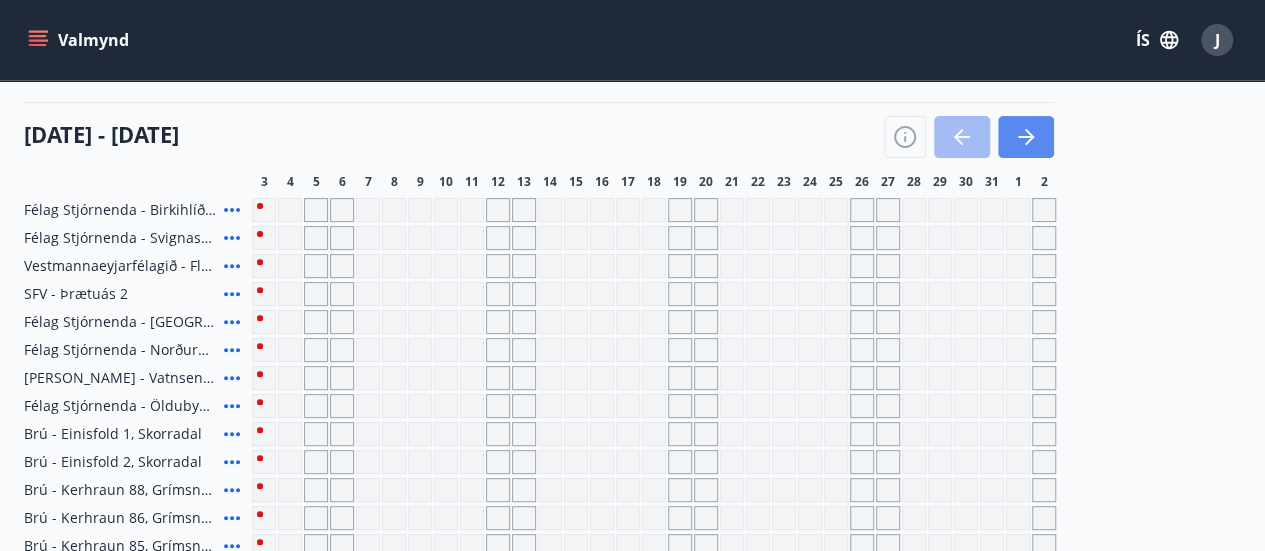 click 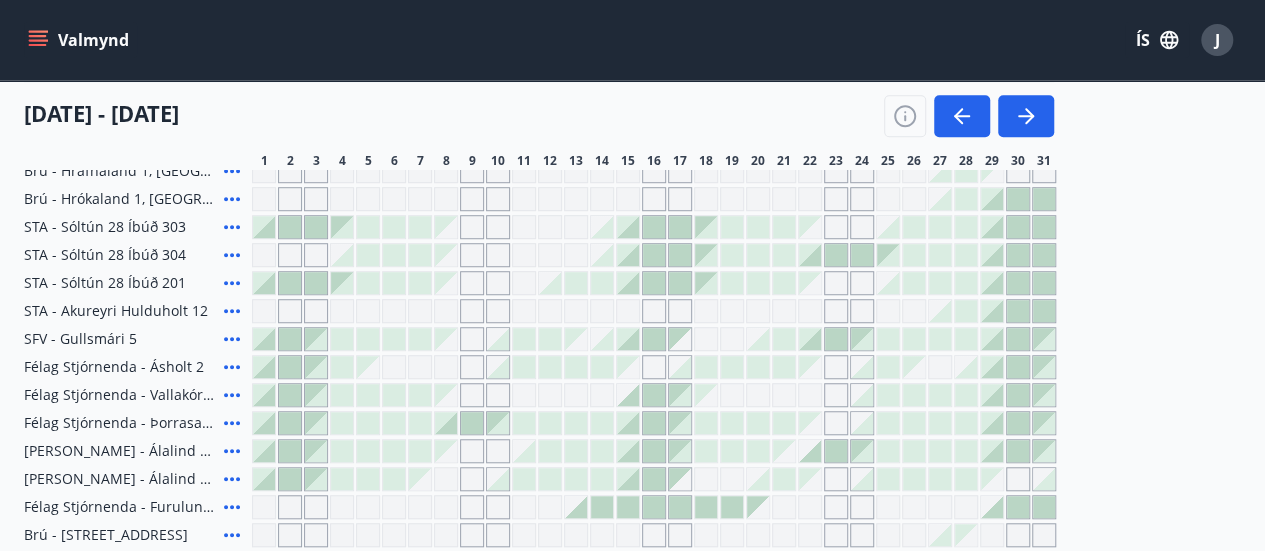 scroll, scrollTop: 628, scrollLeft: 0, axis: vertical 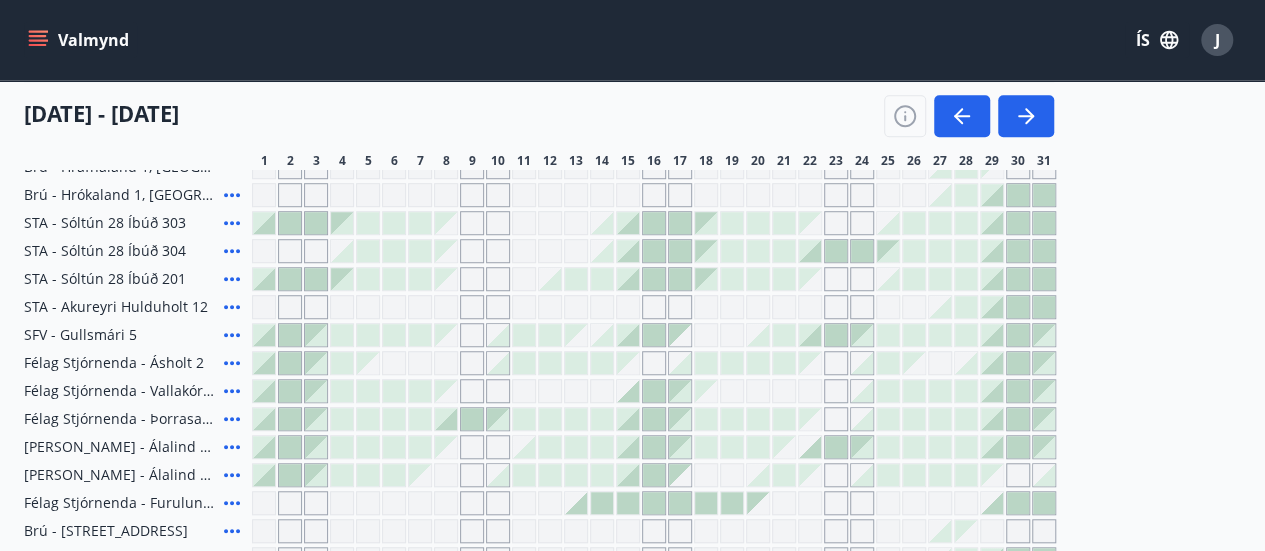 click on "Félag Stjórnenda - Vallakór 6a" at bounding box center (120, 391) 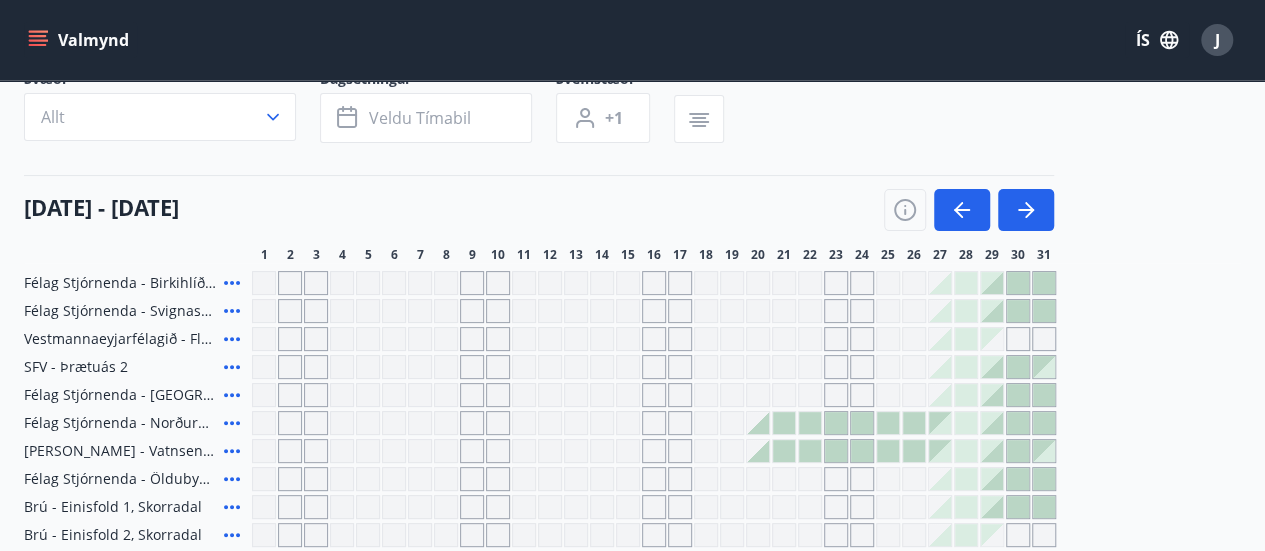scroll, scrollTop: 125, scrollLeft: 0, axis: vertical 